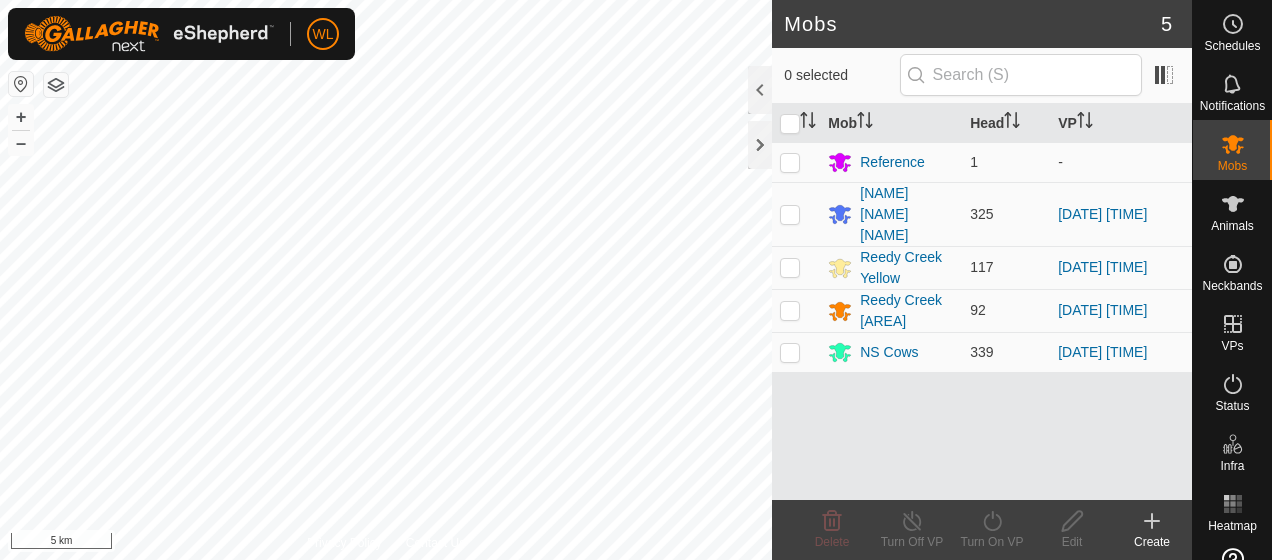 scroll, scrollTop: 0, scrollLeft: 0, axis: both 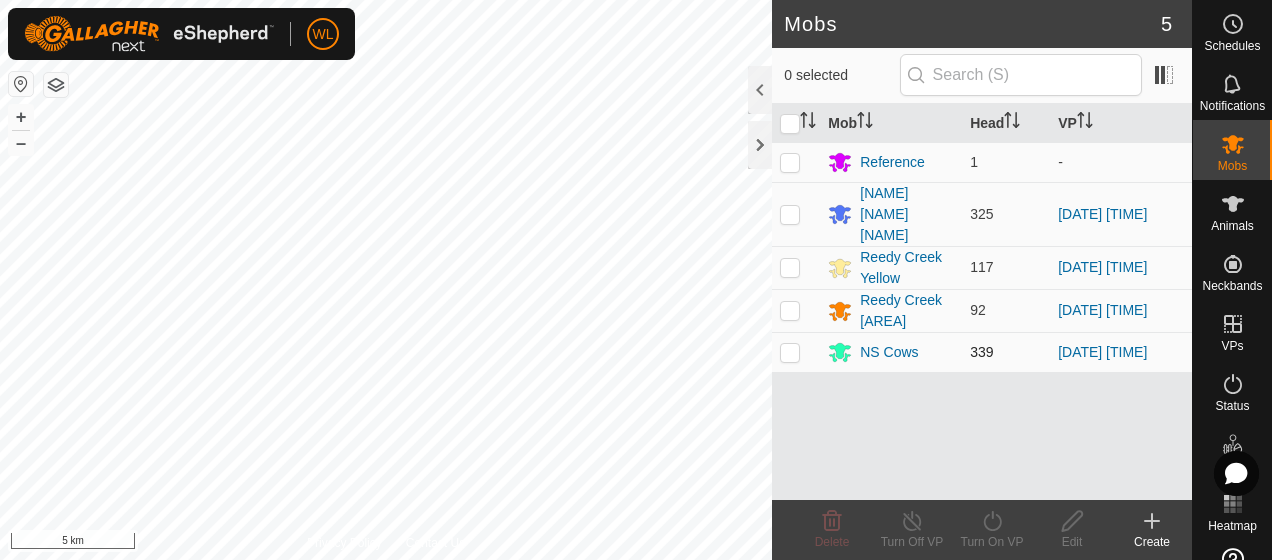click at bounding box center [790, 352] 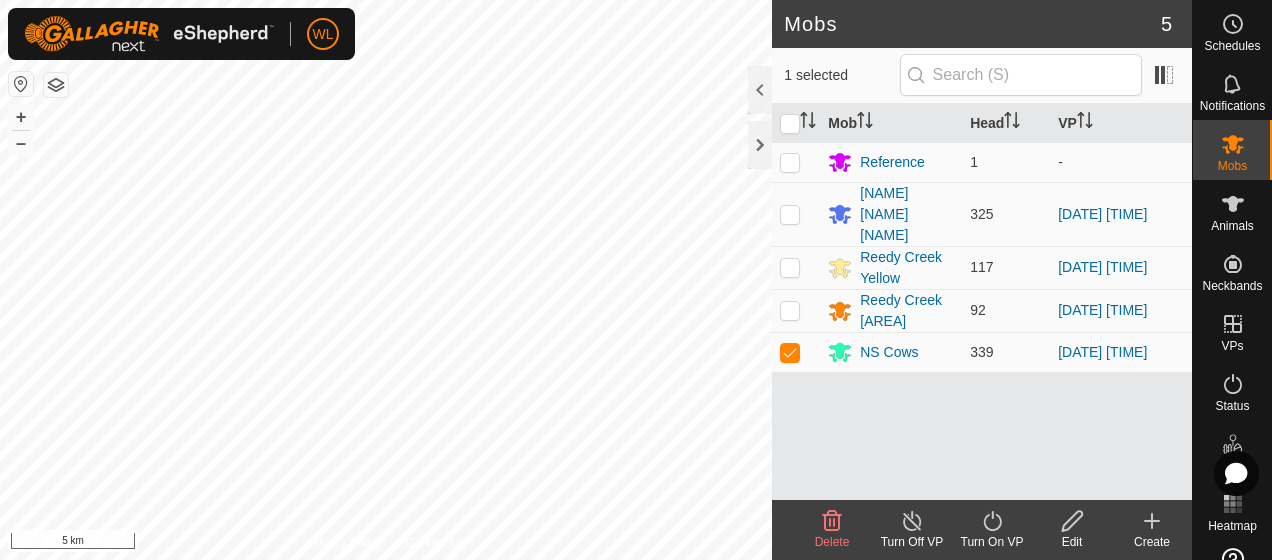 click 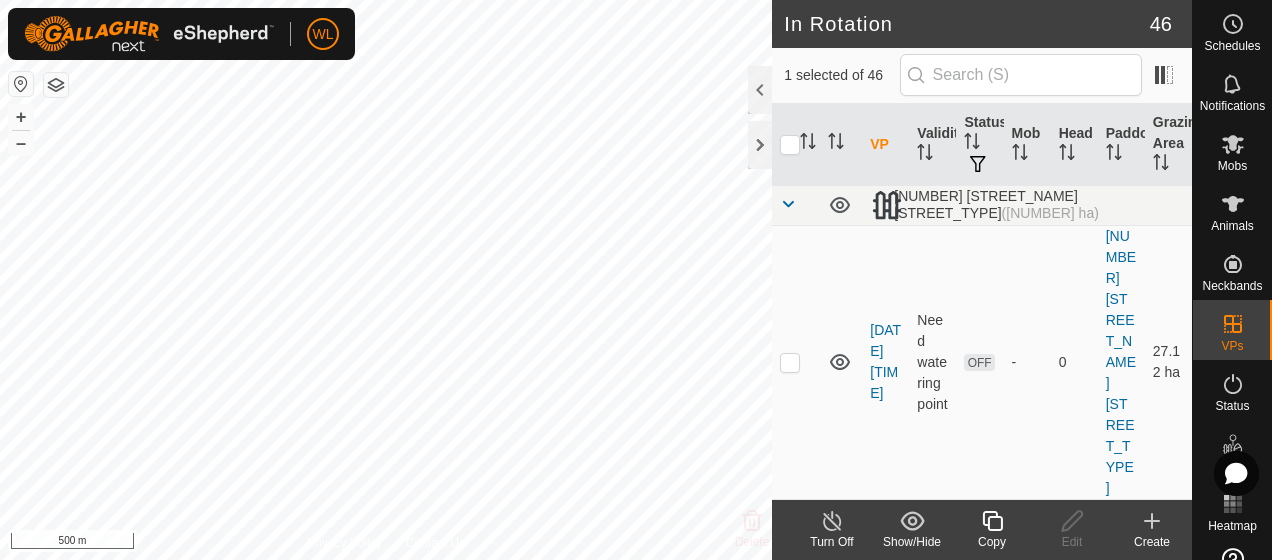 checkbox on "false" 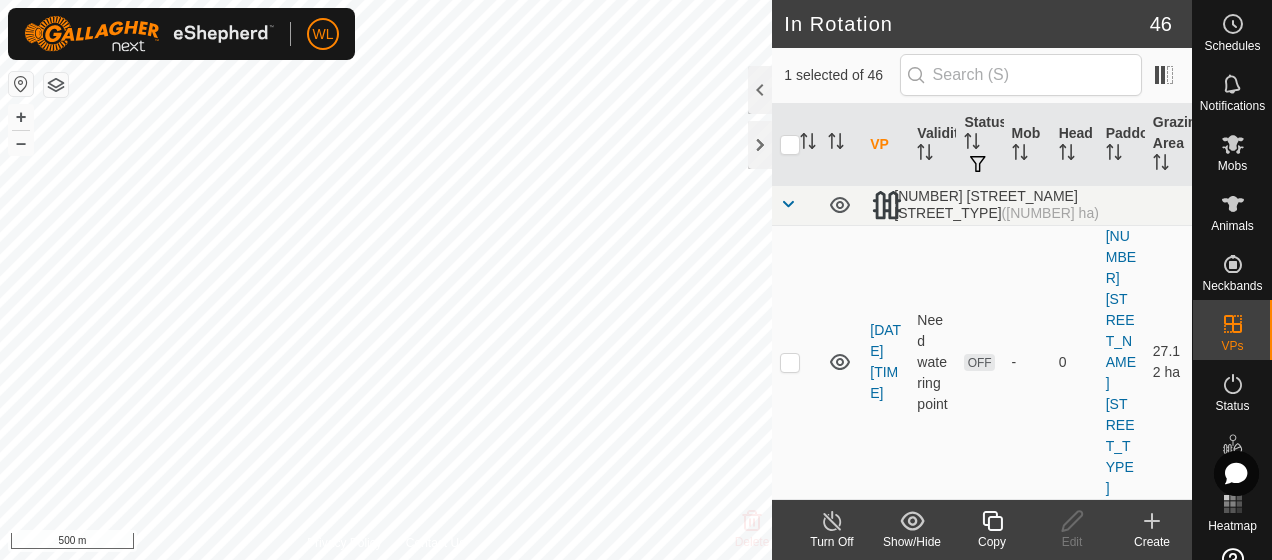 checkbox on "true" 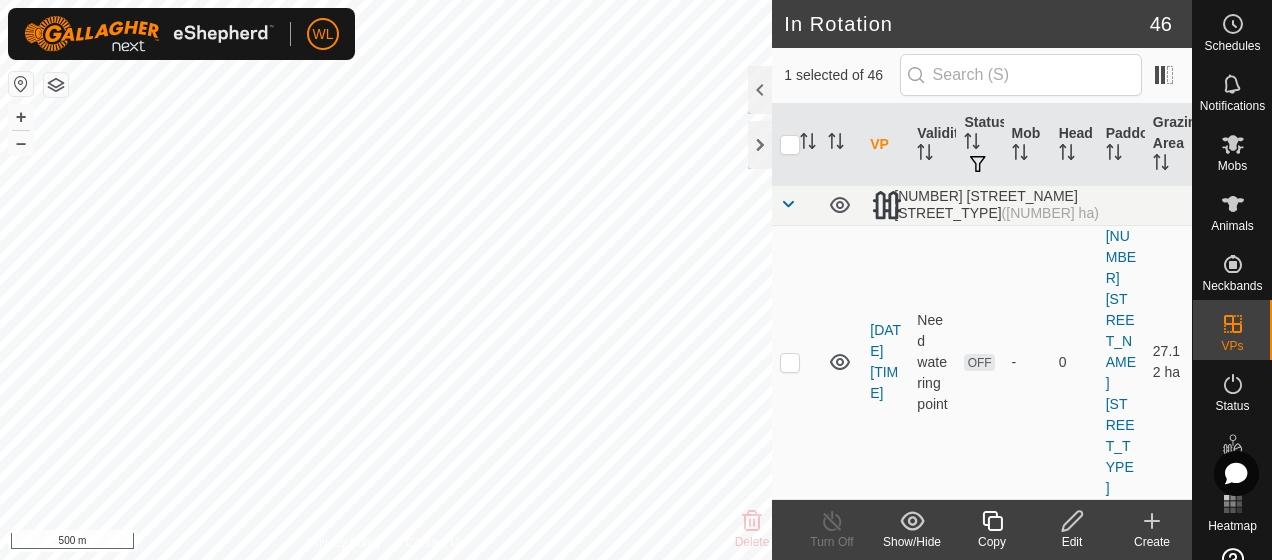 checkbox on "true" 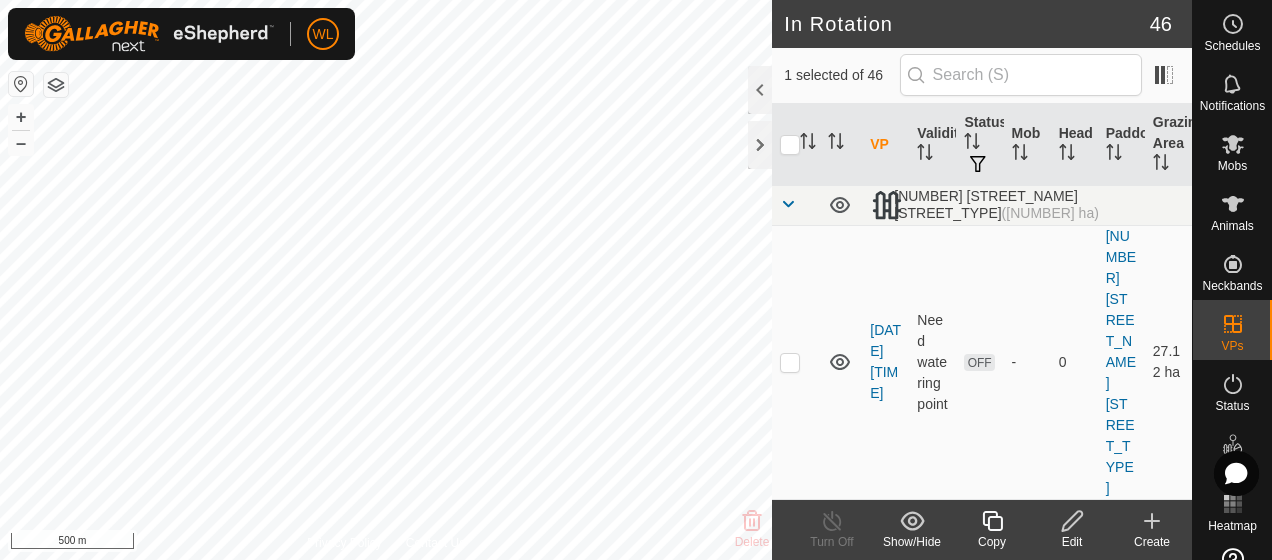 checkbox on "false" 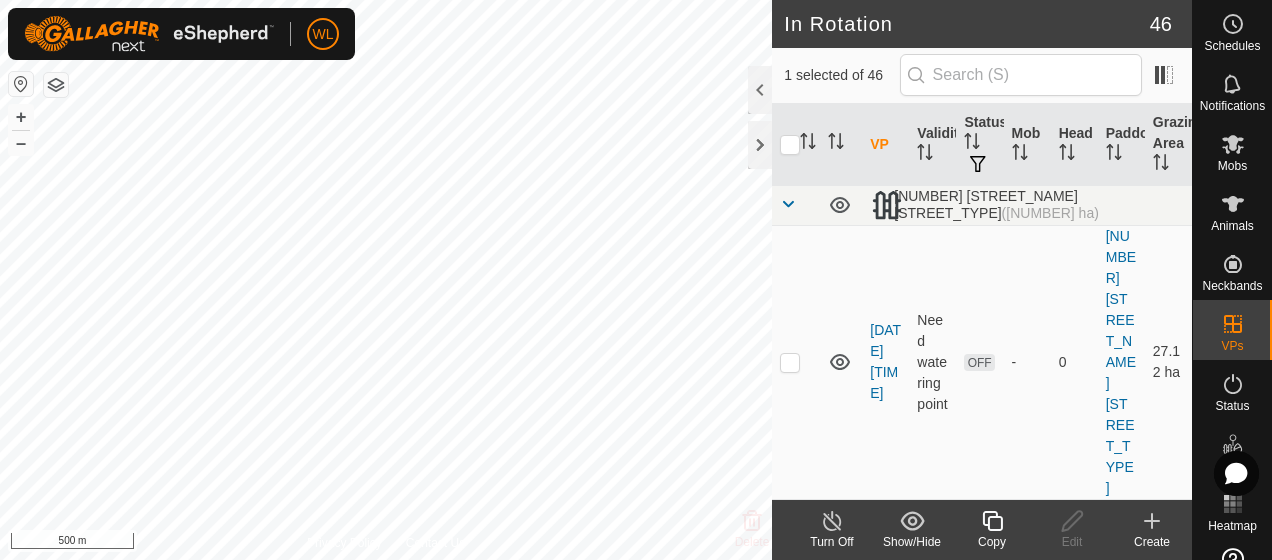 click on "Create" 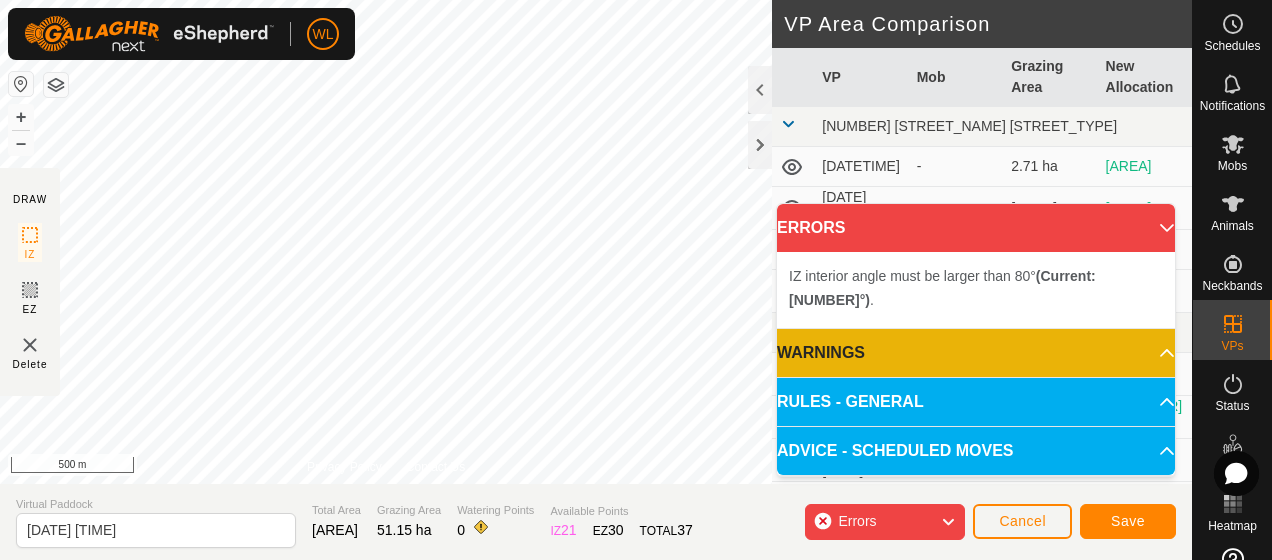 click on "IZ interior angle must be larger than 80°  (Current: 71.0°) . + – ⇧ 500 m" at bounding box center (386, 242) 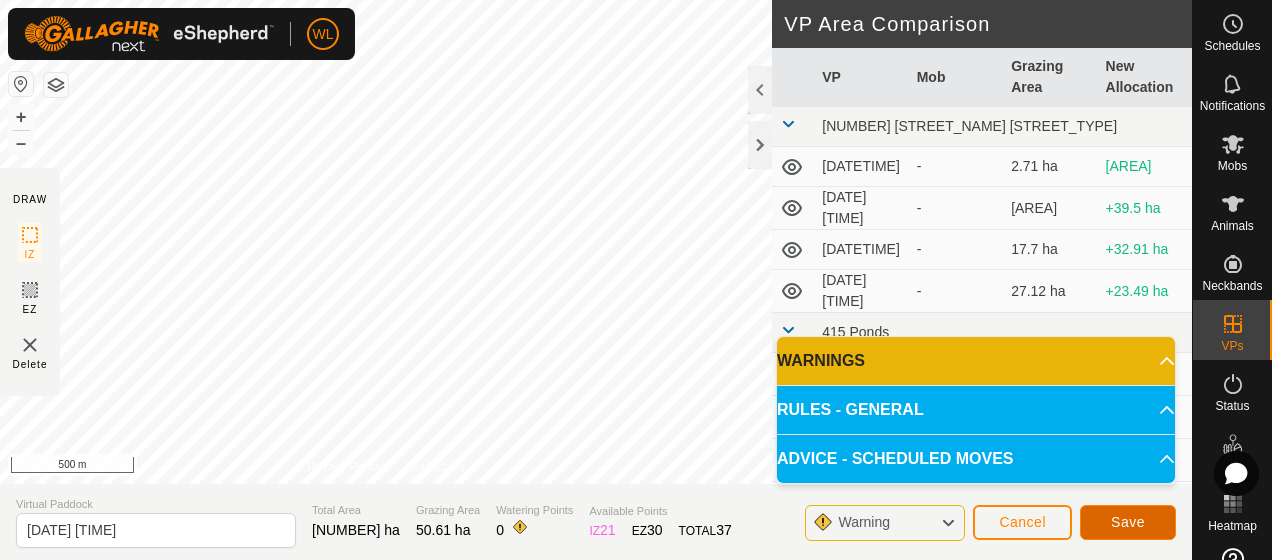 click on "Save" 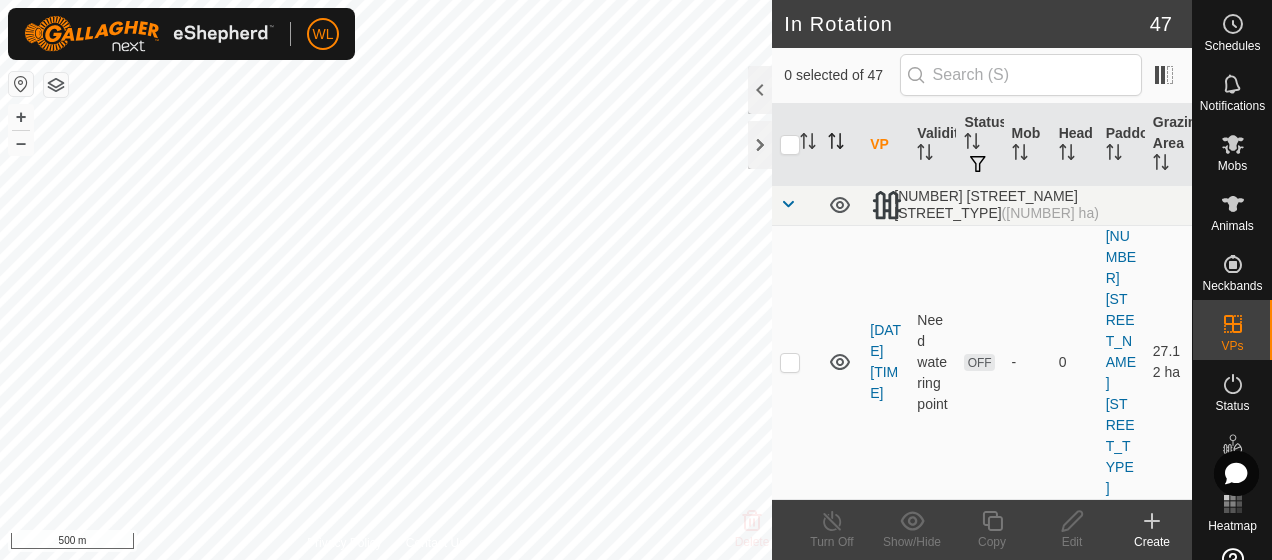 checkbox on "true" 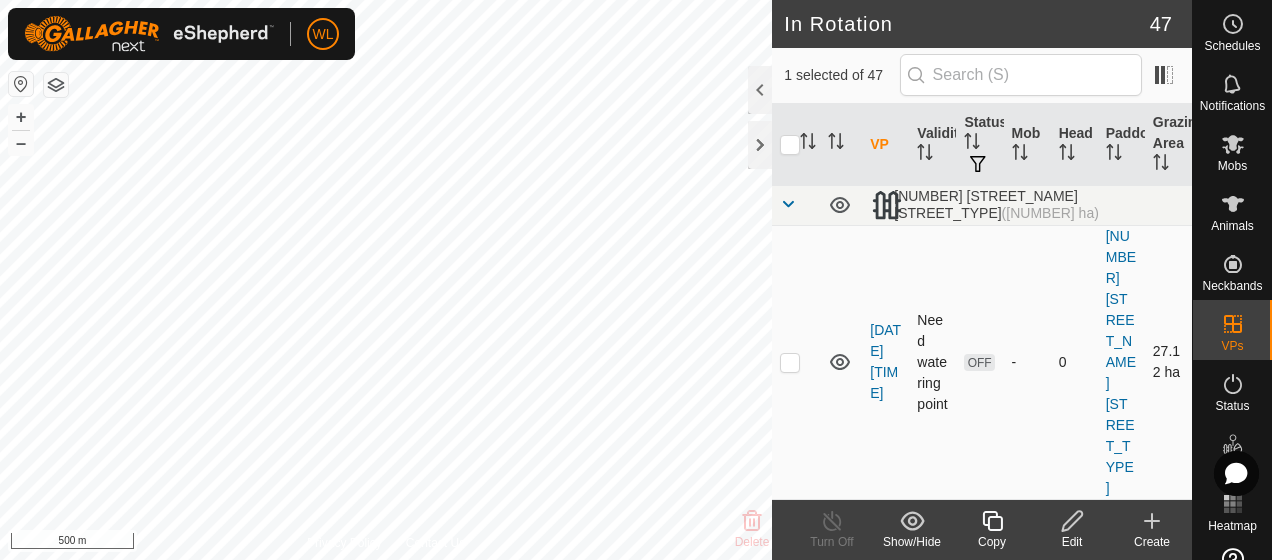 click at bounding box center [790, 362] 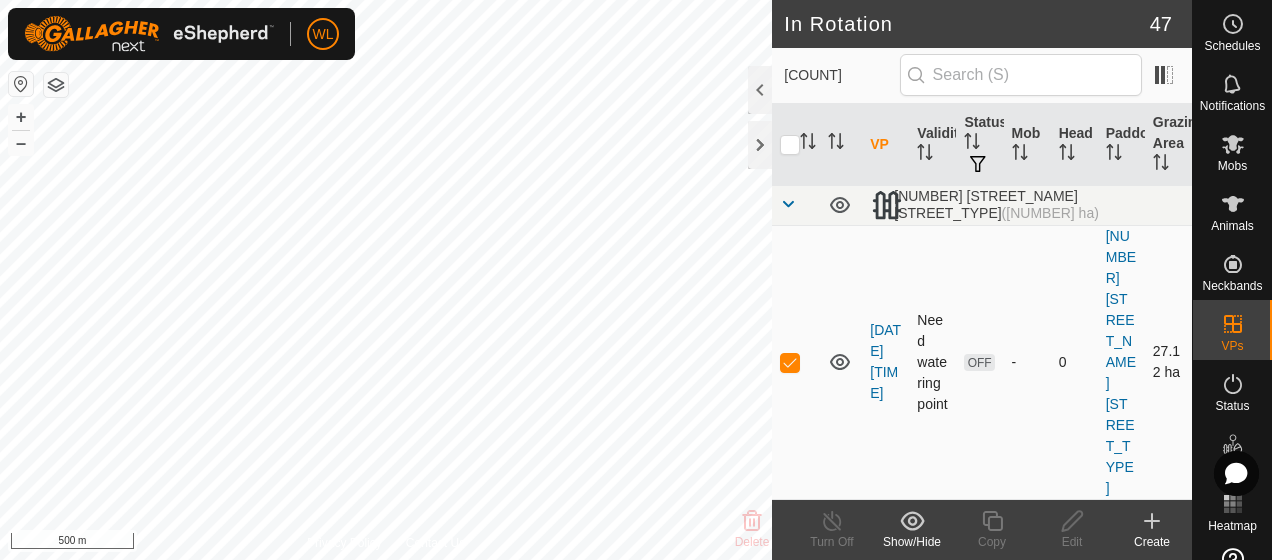 click at bounding box center (790, 362) 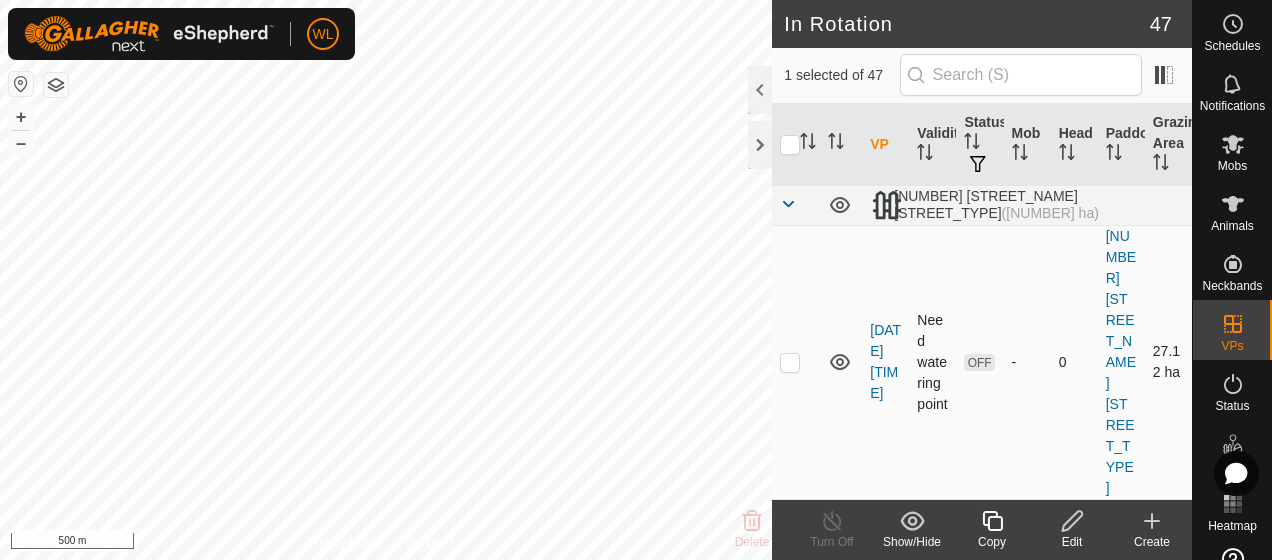 checkbox on "false" 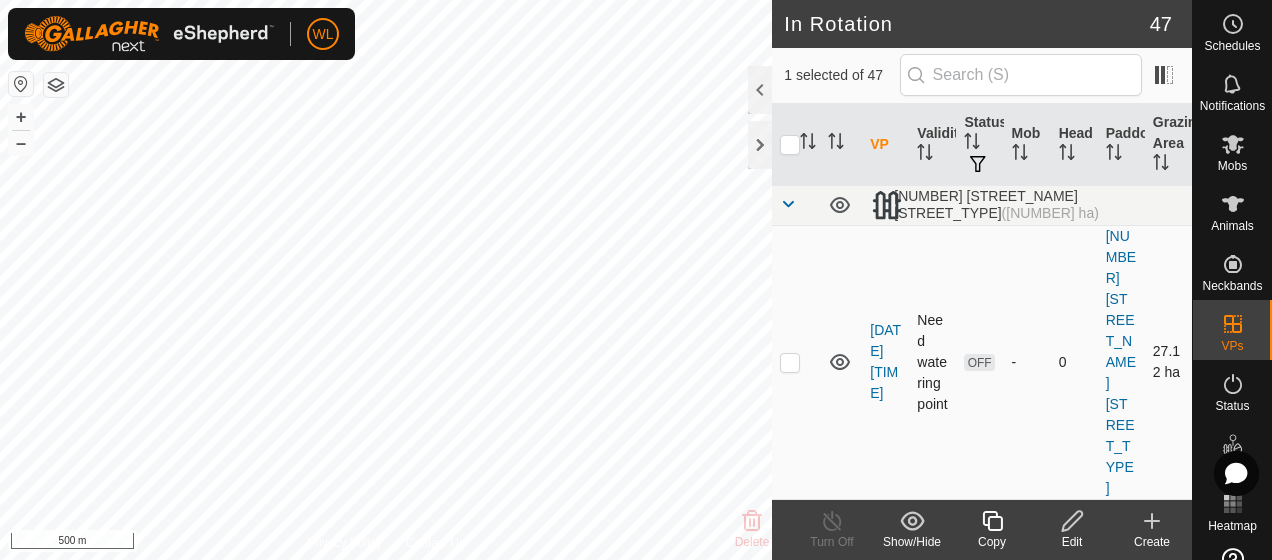 checkbox on "true" 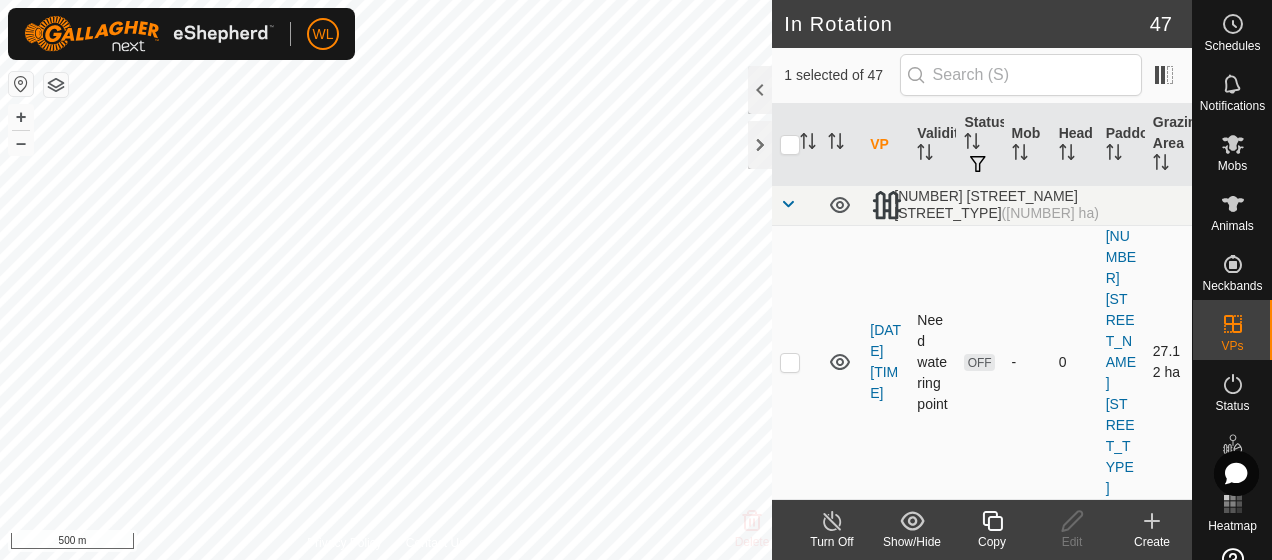 checkbox on "true" 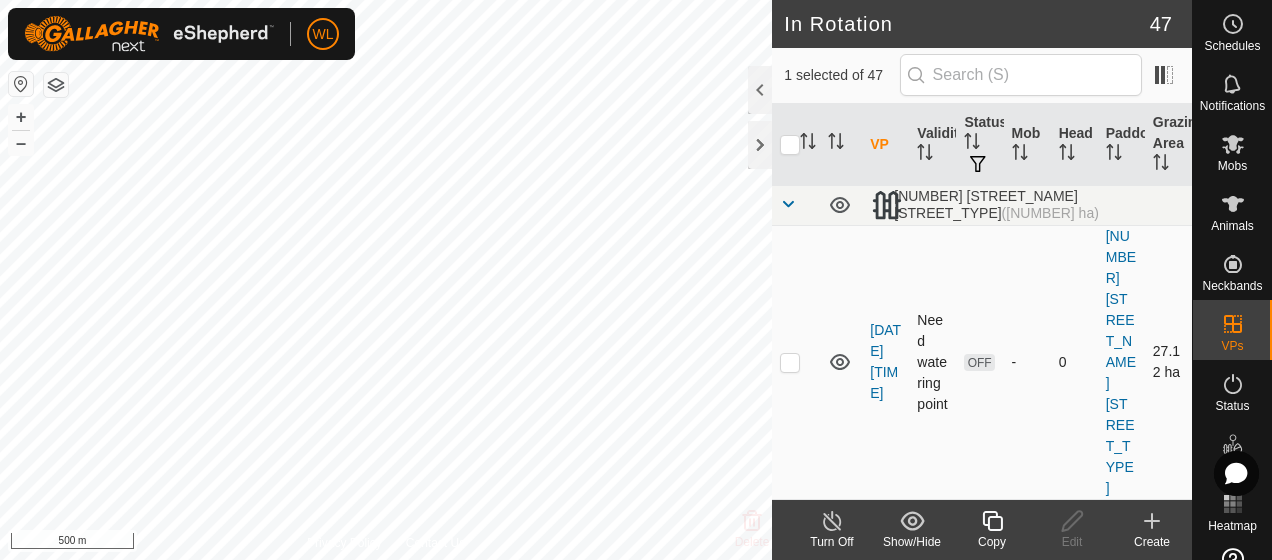 checkbox on "false" 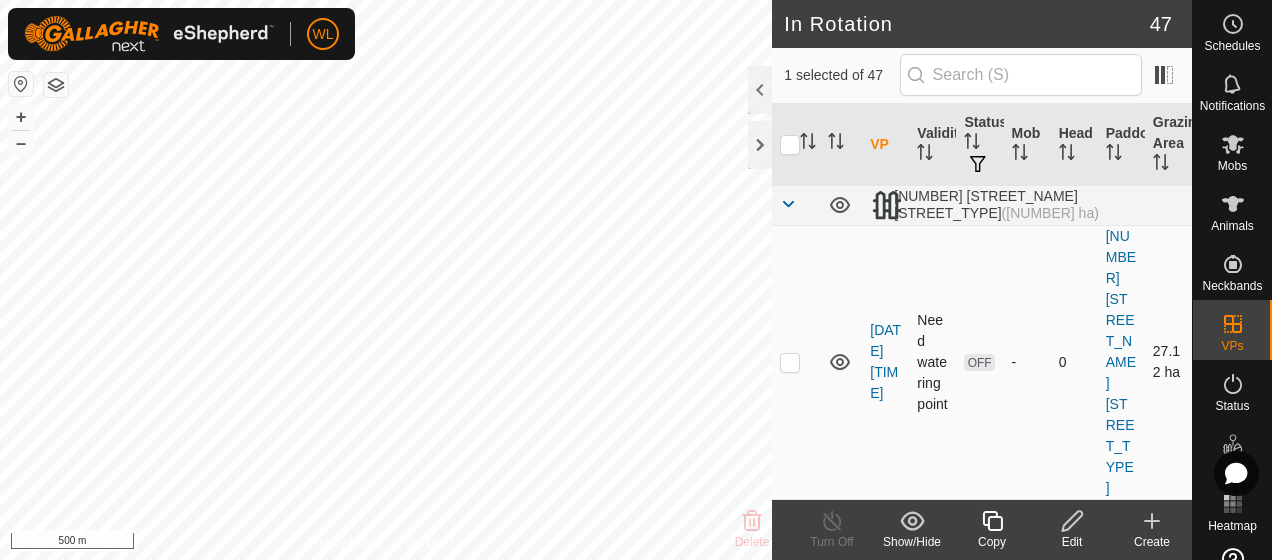 checkbox on "false" 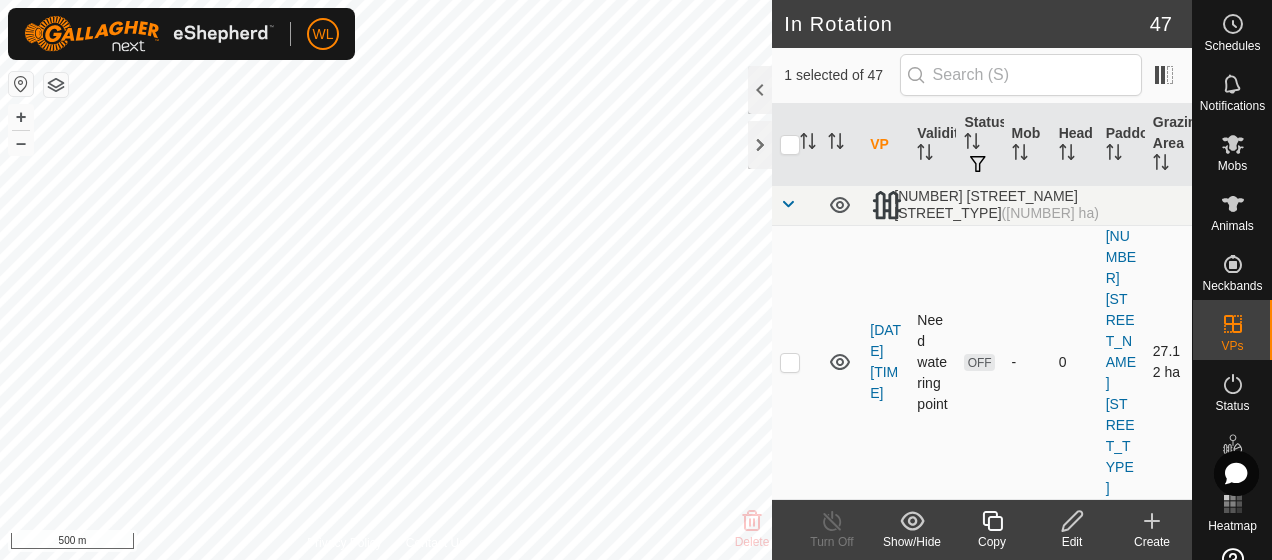 checkbox on "true" 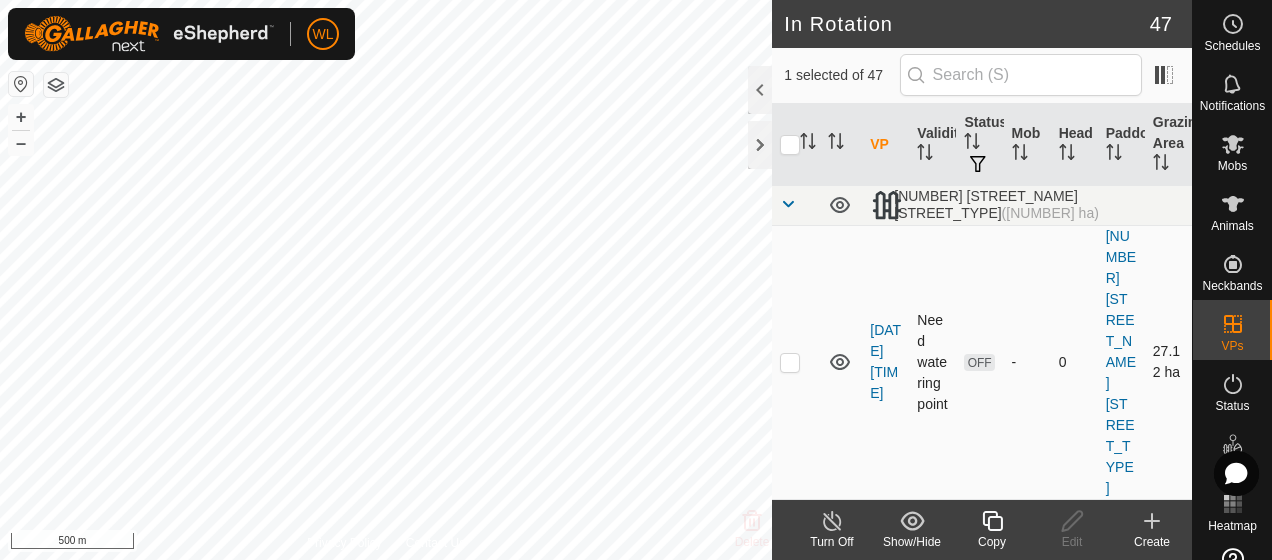 click at bounding box center [790, 362] 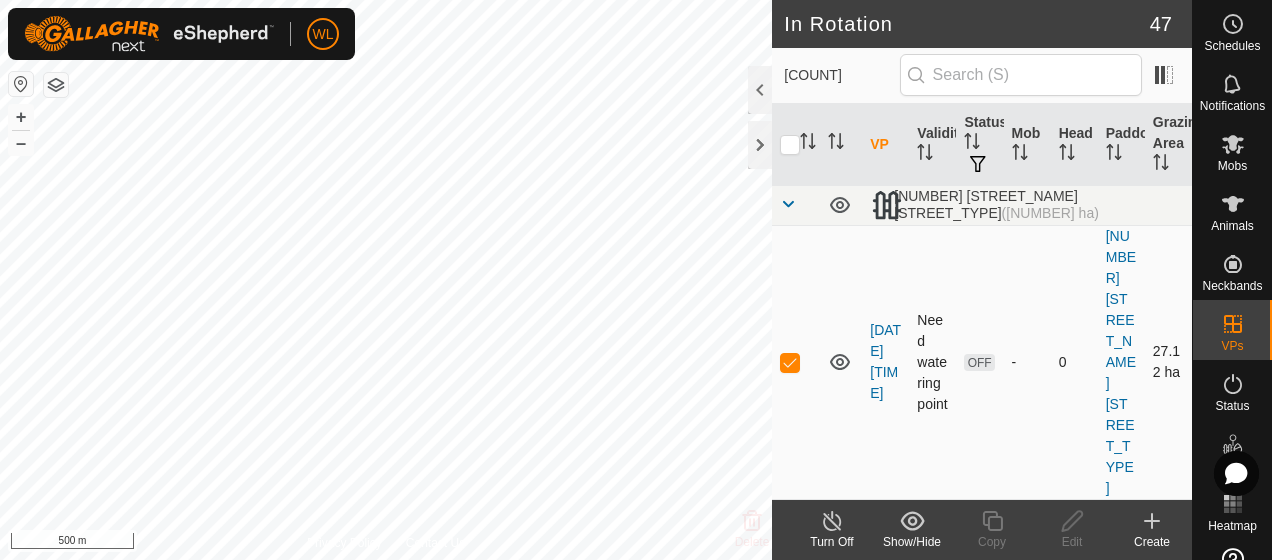 click at bounding box center (790, 362) 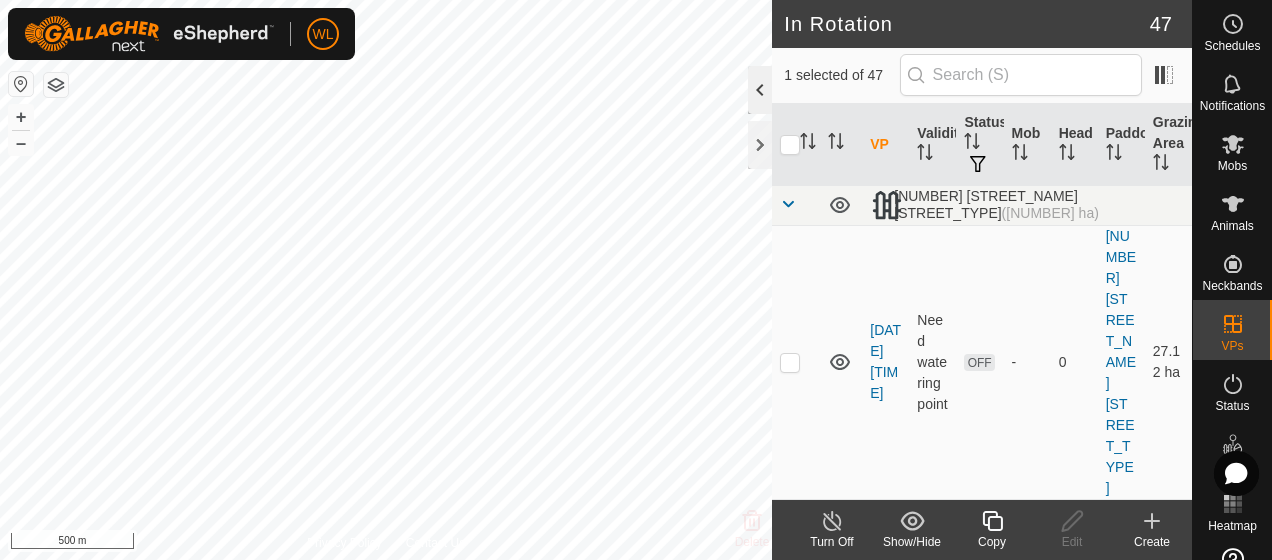 click 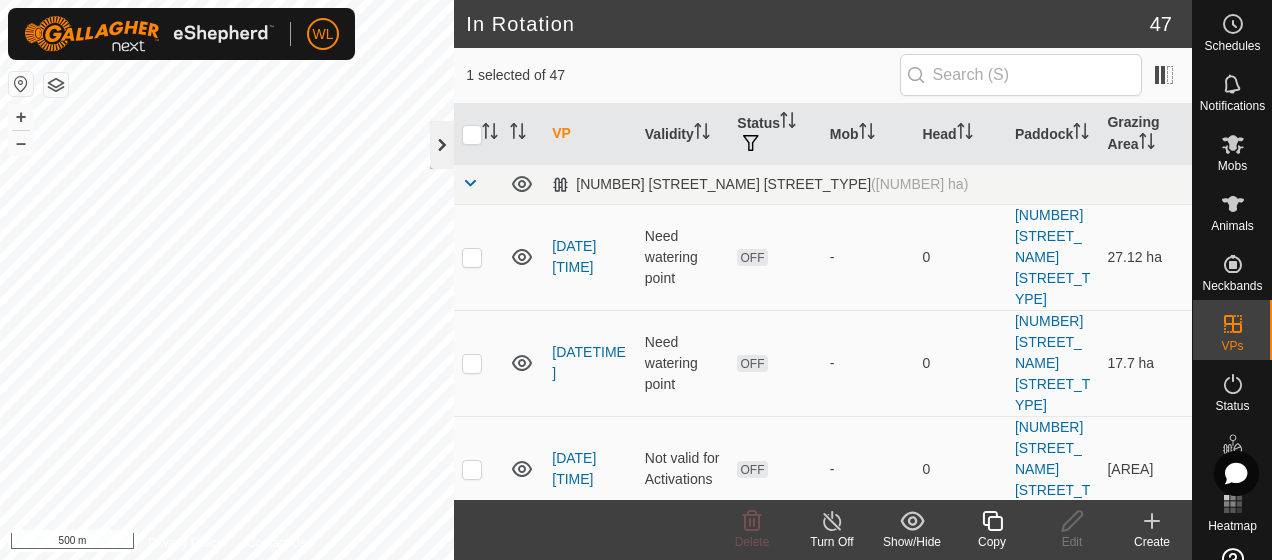 click 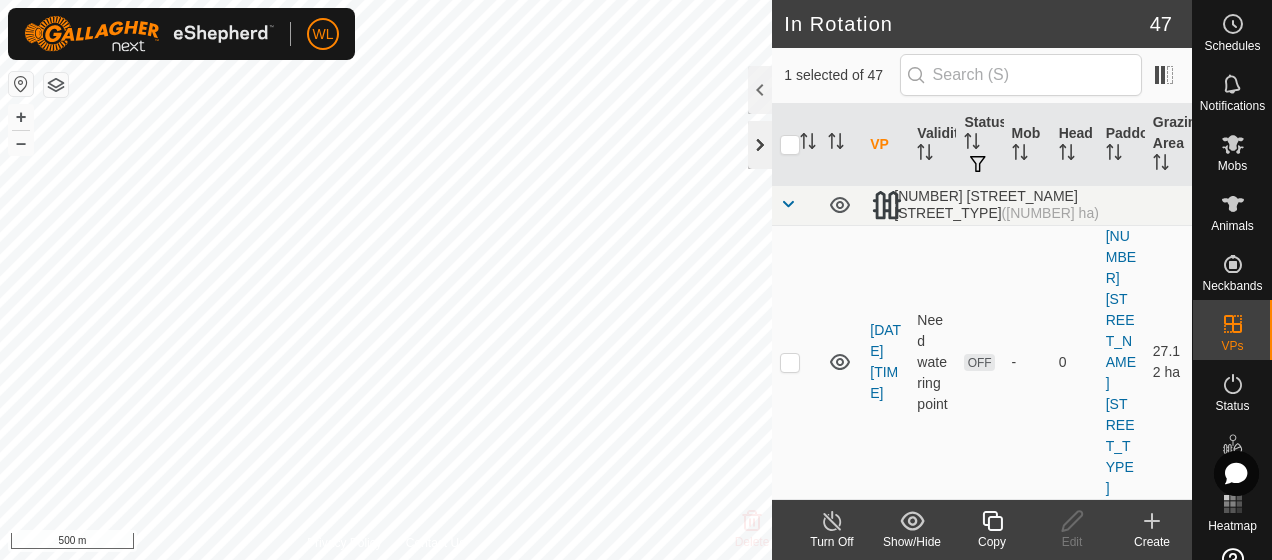 checkbox on "false" 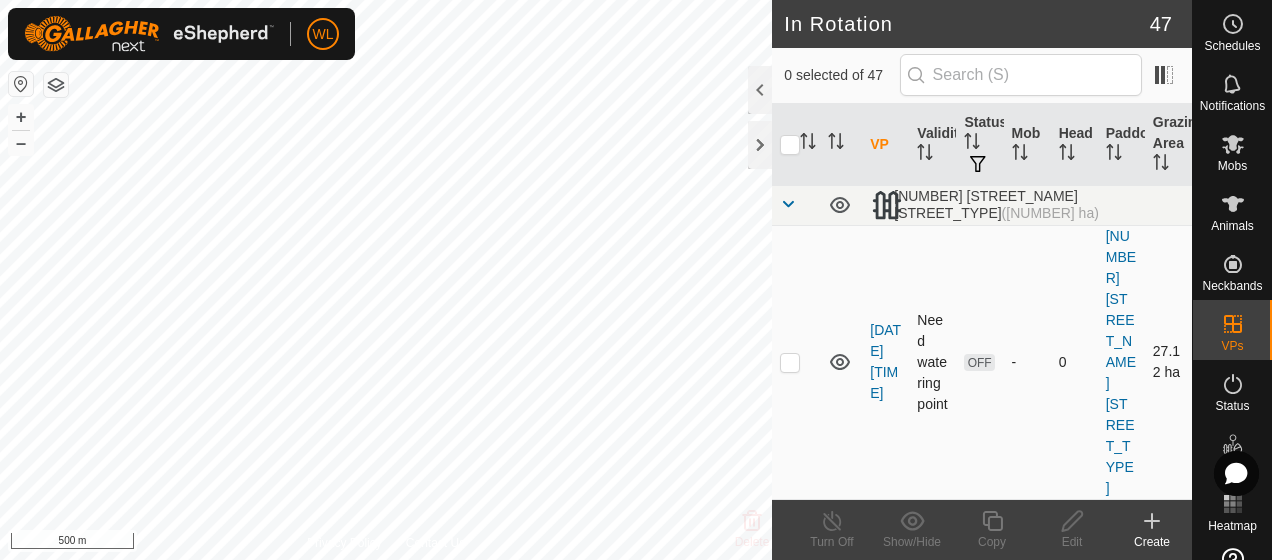 click at bounding box center [790, 362] 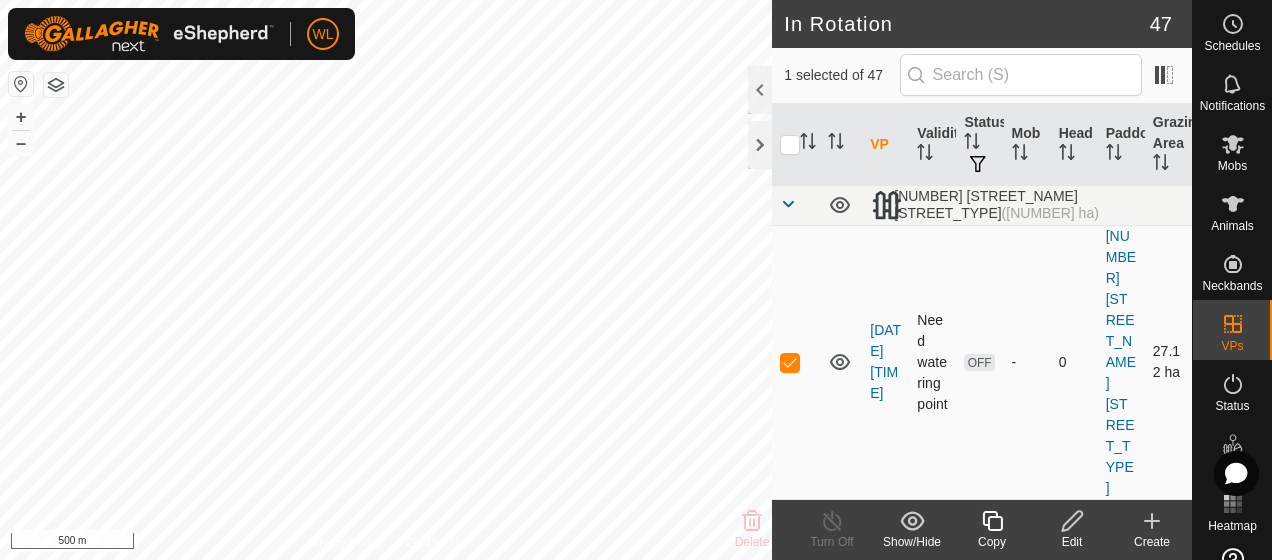 click at bounding box center (790, 362) 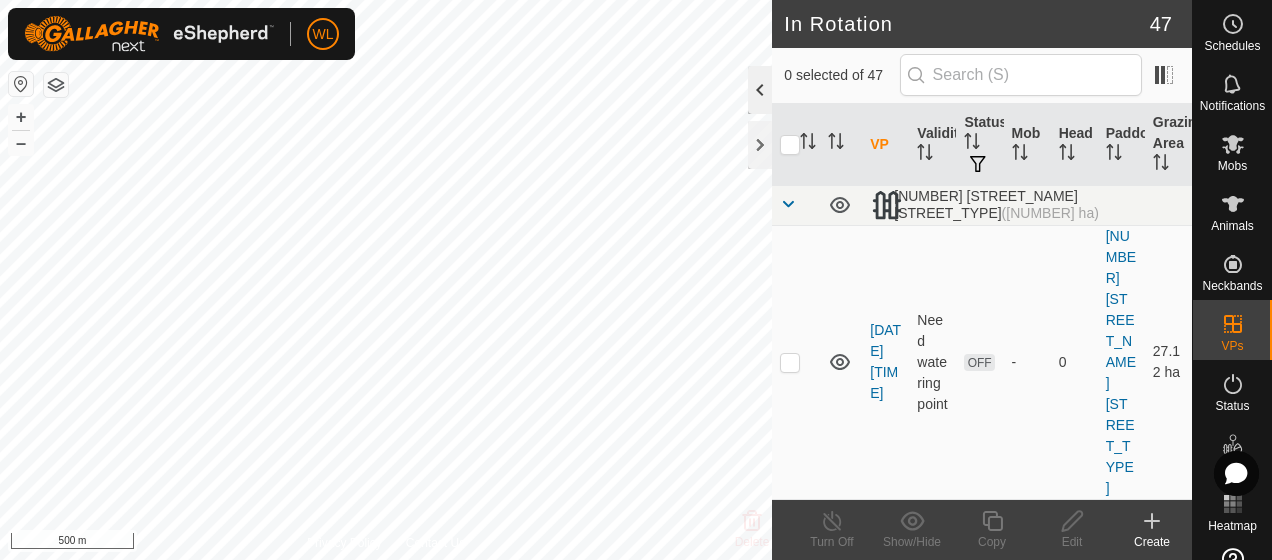 click 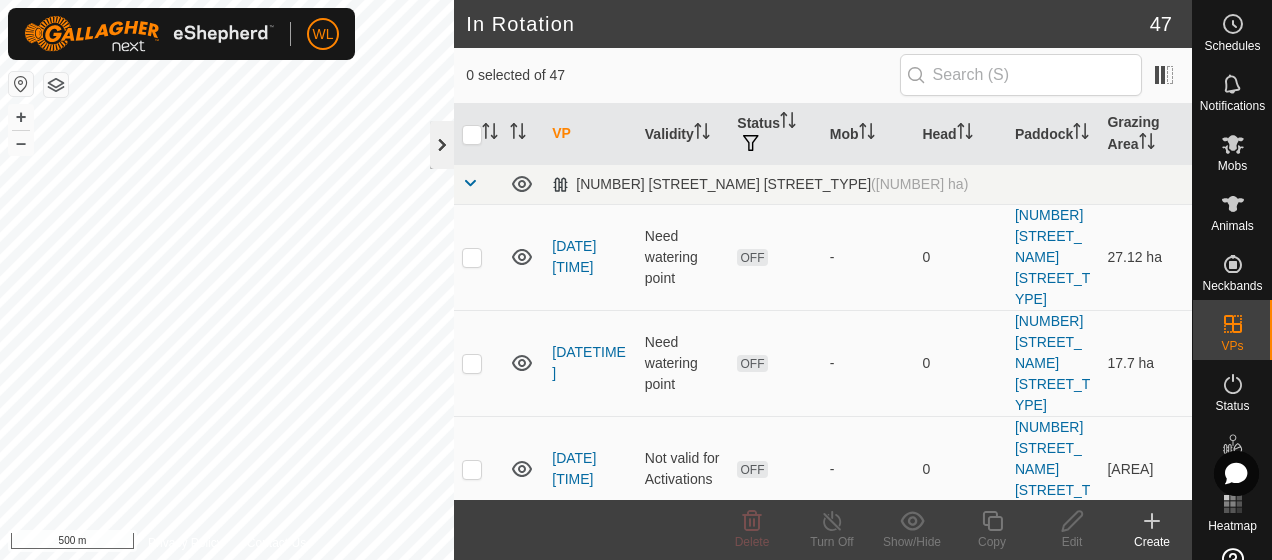 click 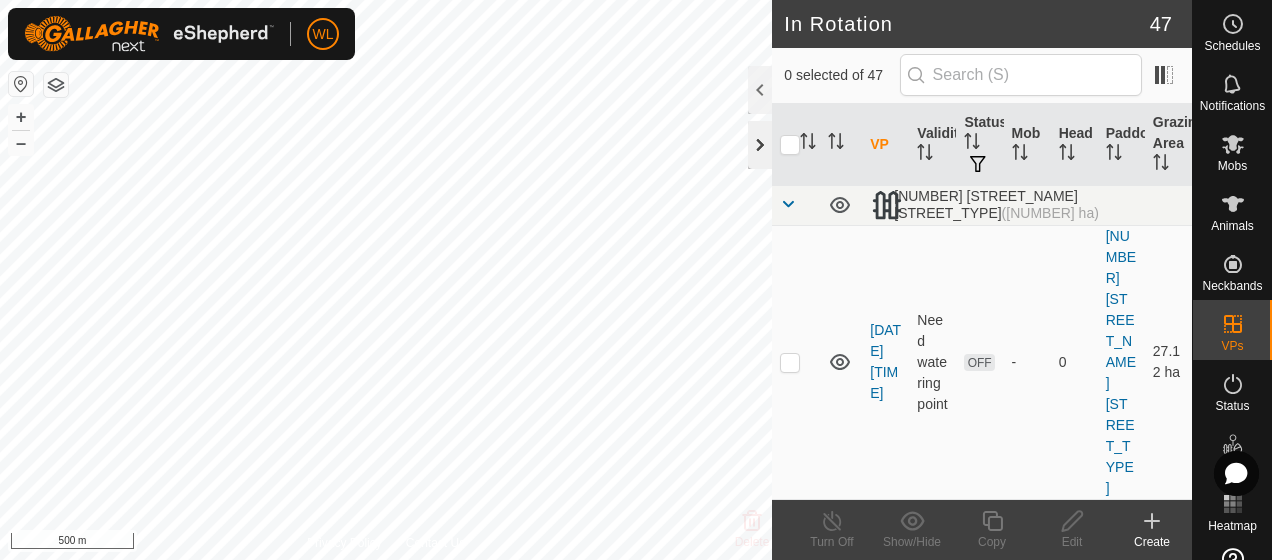click 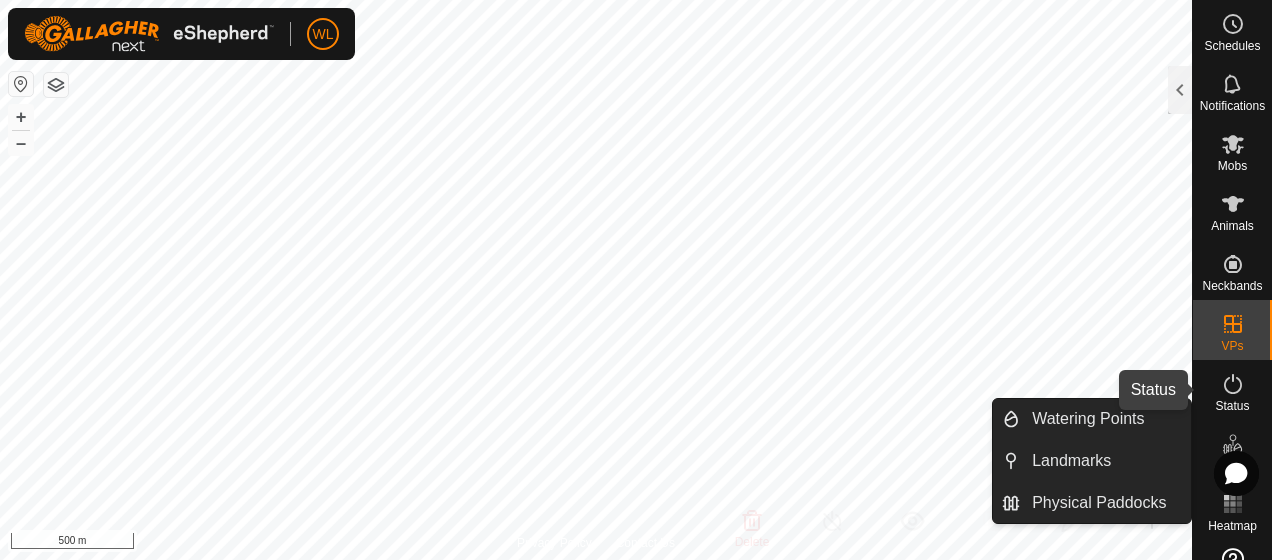 click on "Status" at bounding box center [1232, 406] 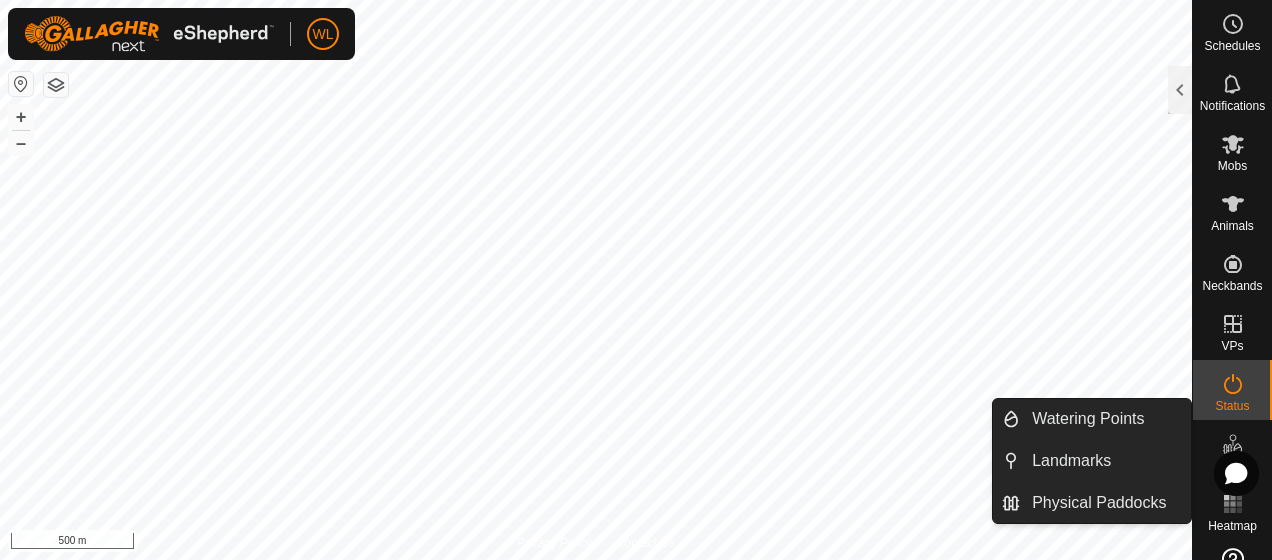 click 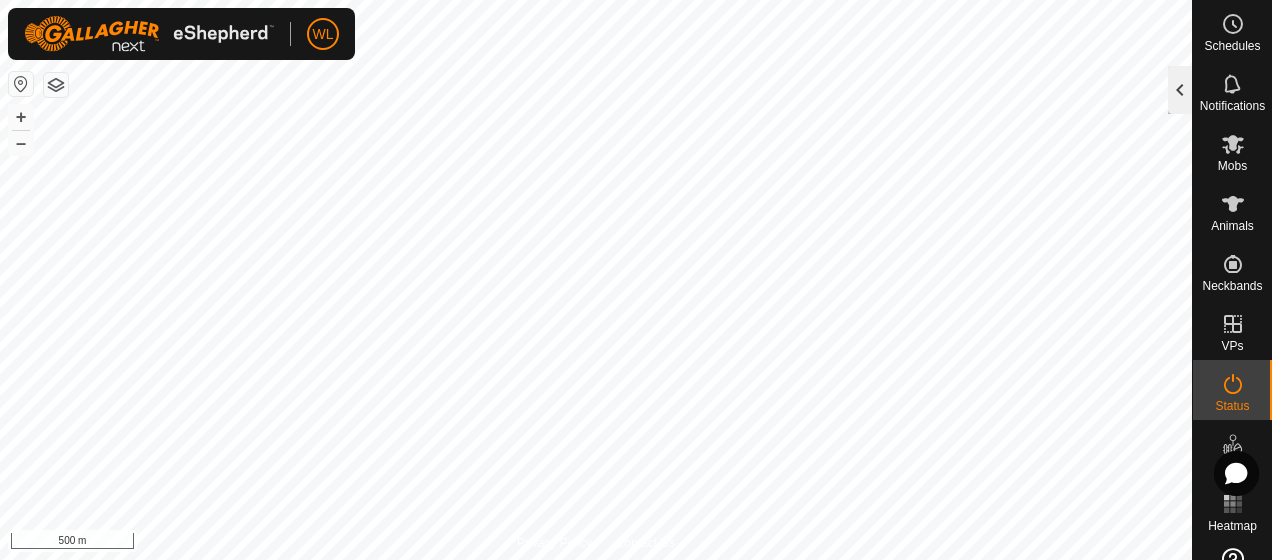 click 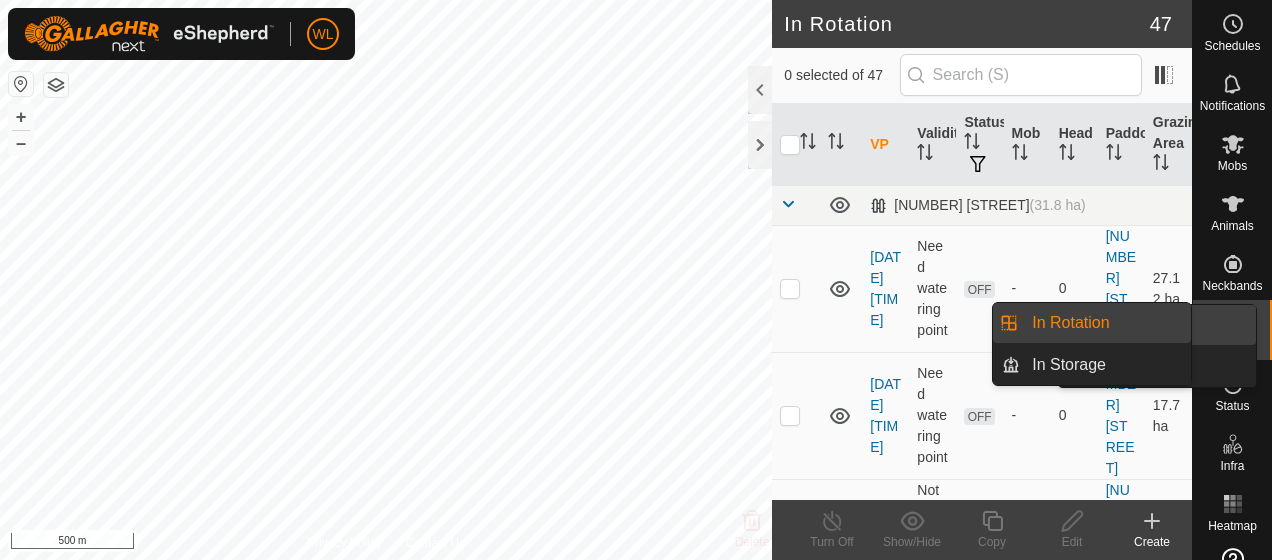 scroll, scrollTop: 0, scrollLeft: 0, axis: both 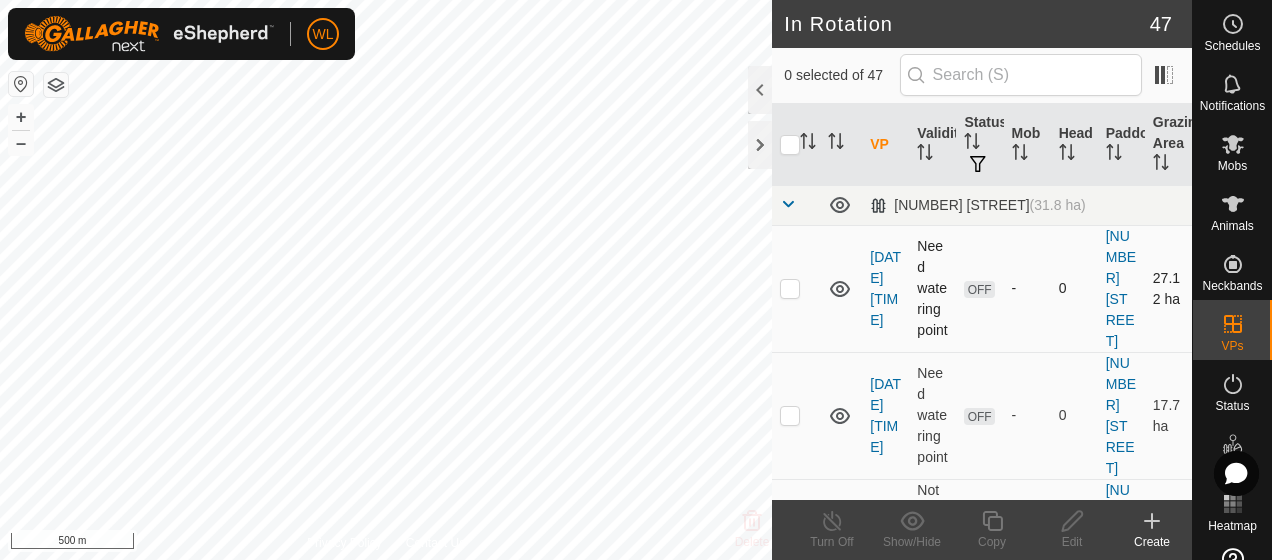 click at bounding box center (790, 288) 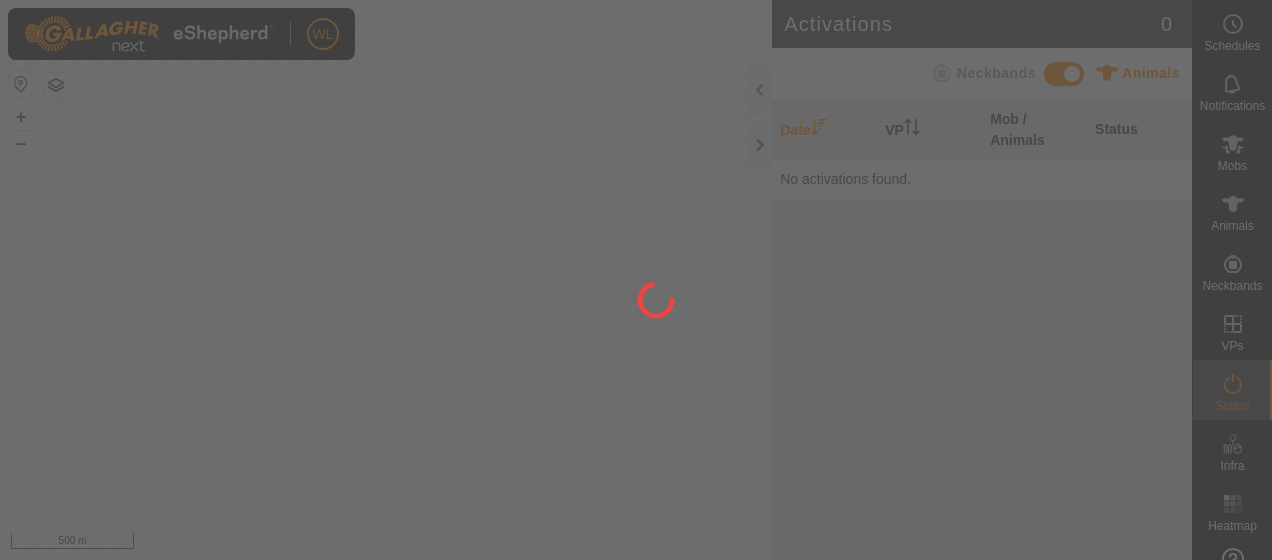 scroll, scrollTop: 0, scrollLeft: 0, axis: both 